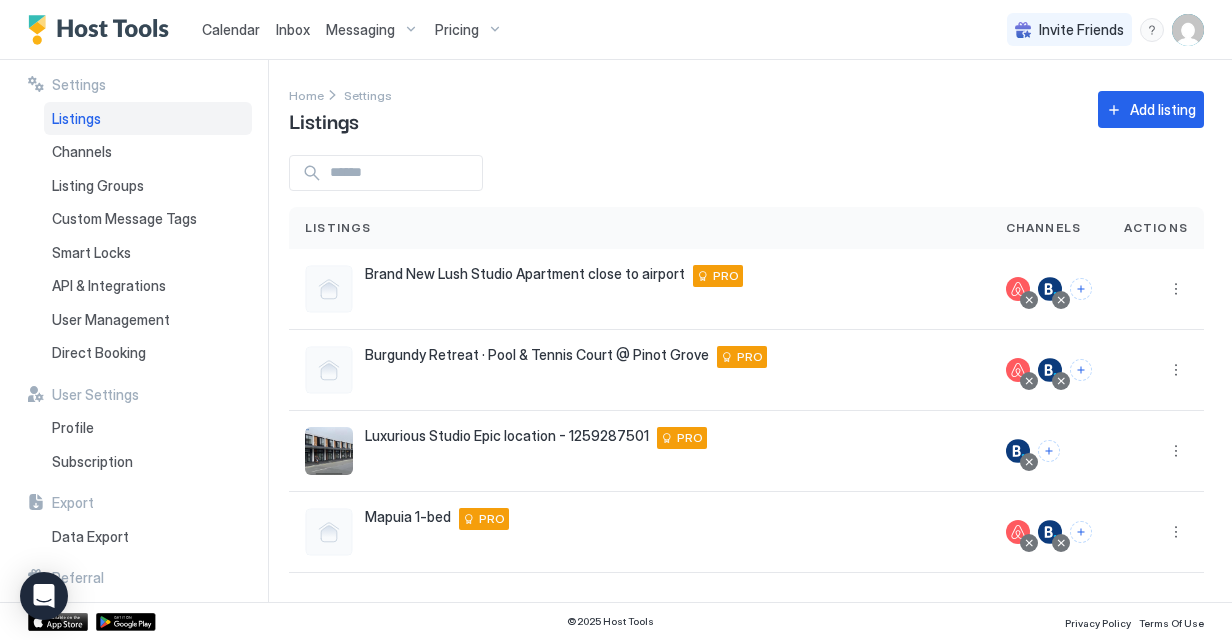 scroll, scrollTop: 0, scrollLeft: 0, axis: both 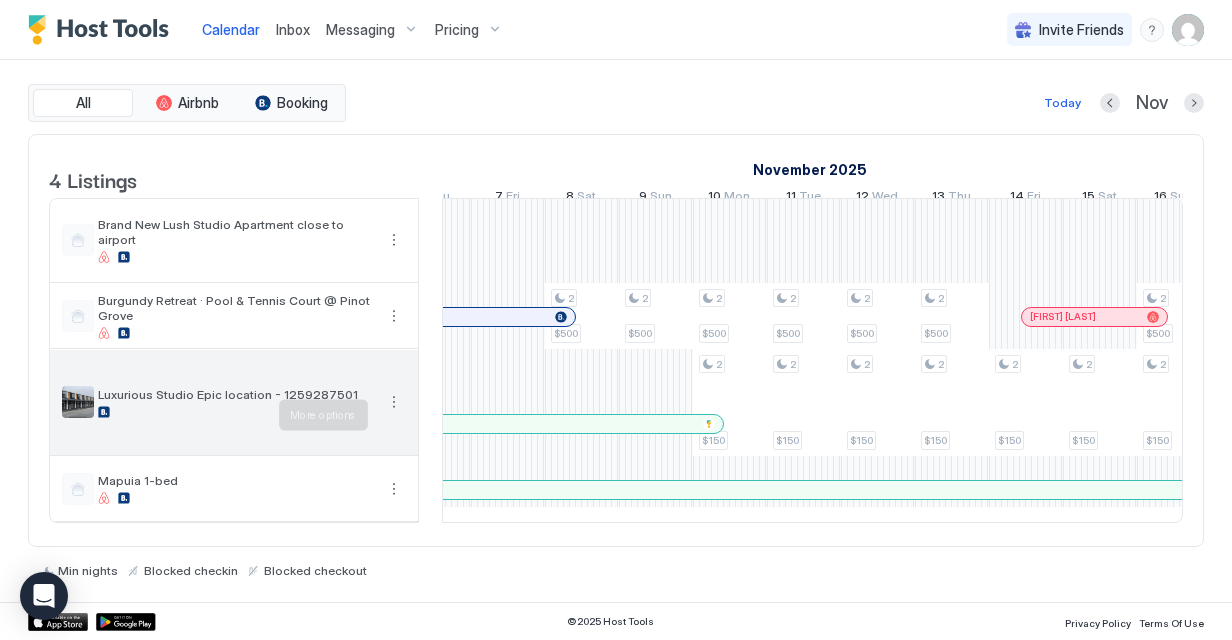 click at bounding box center (394, 402) 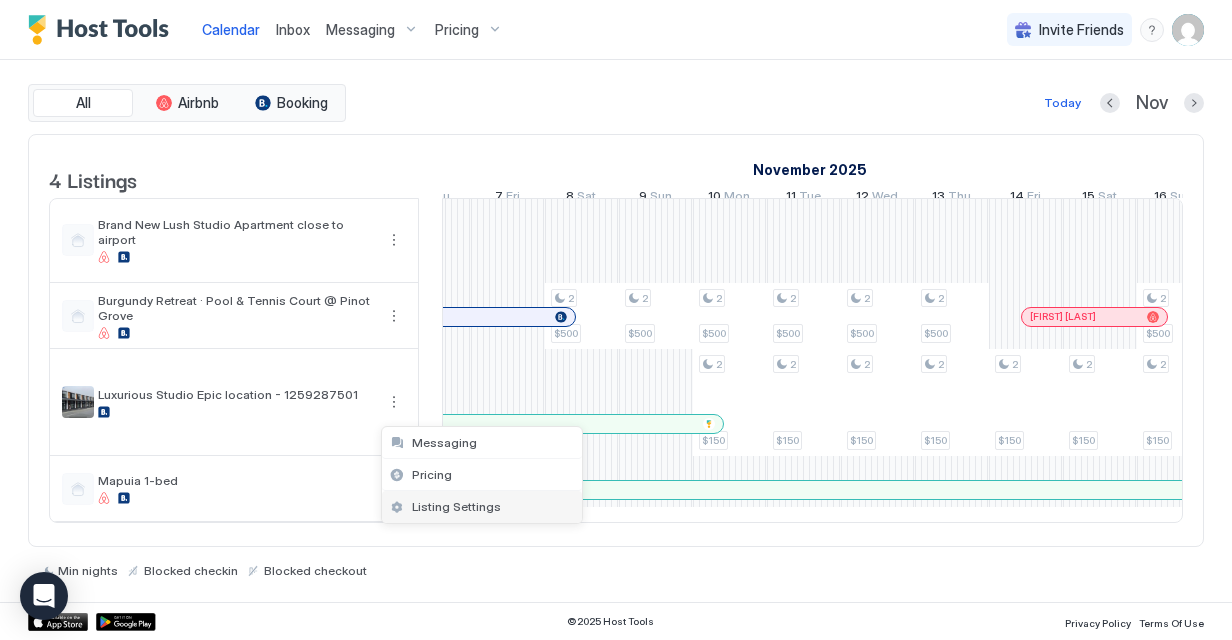 click on "Listing Settings" at bounding box center [456, 506] 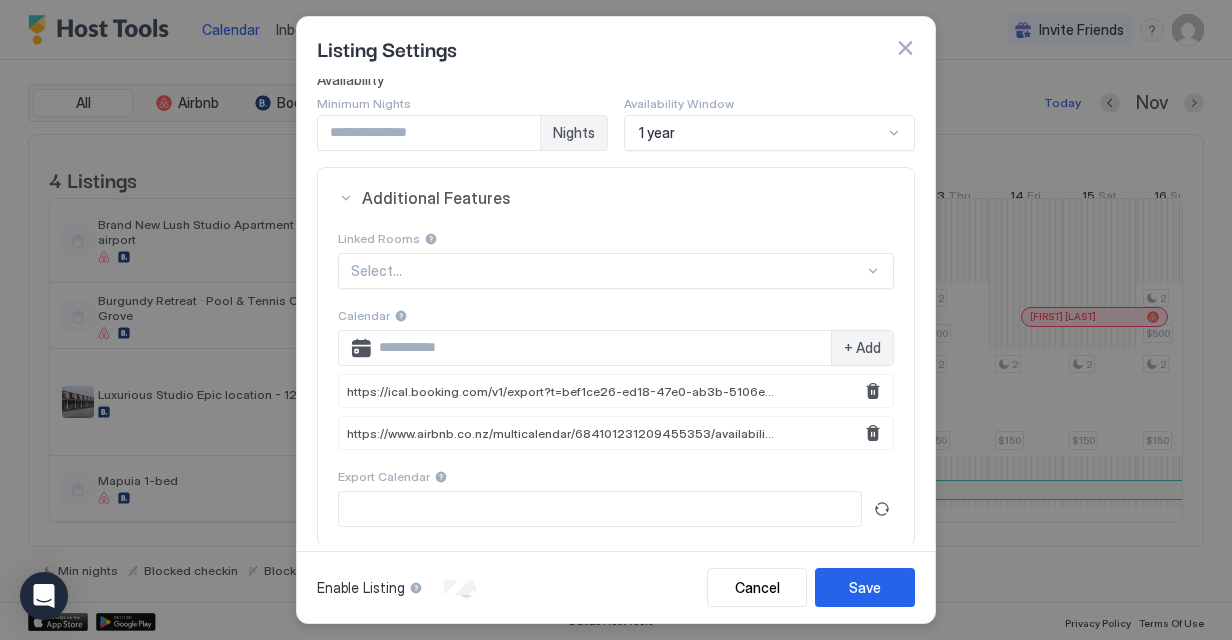 click at bounding box center [905, 48] 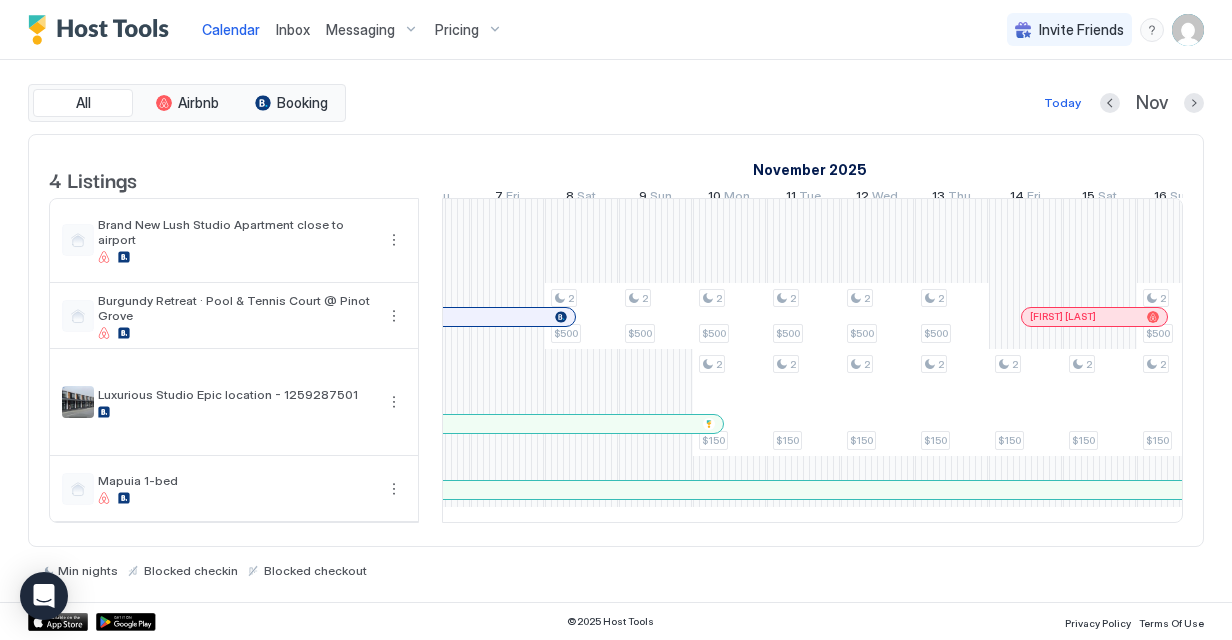 click at bounding box center (1188, 30) 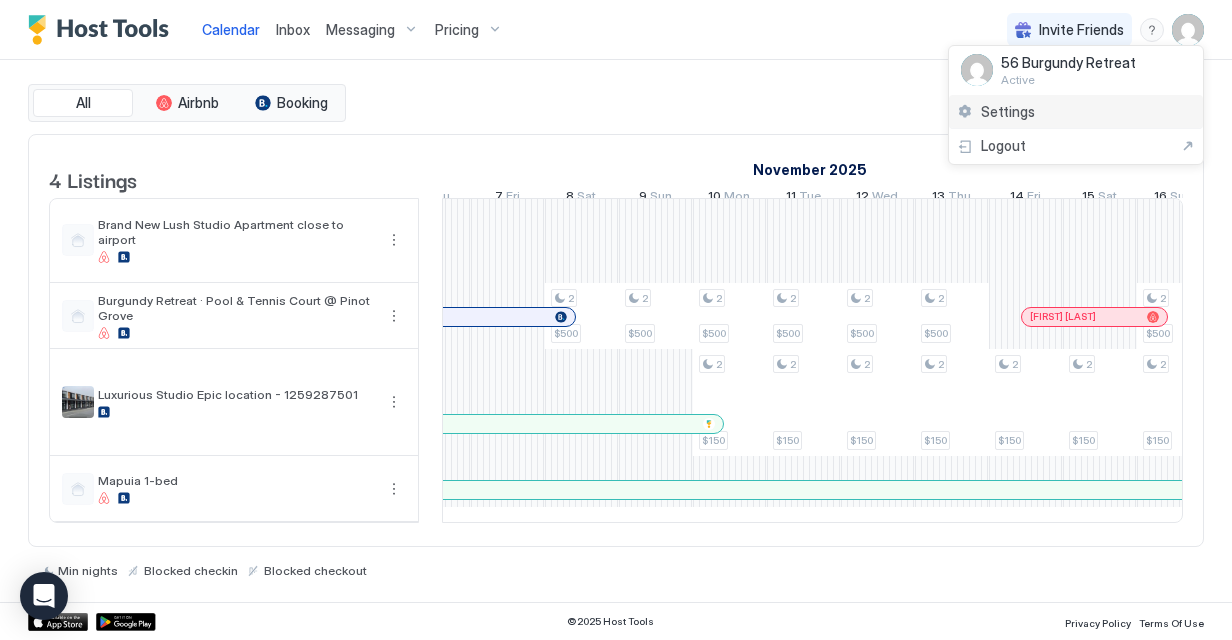 click on "Settings" at bounding box center [1076, 112] 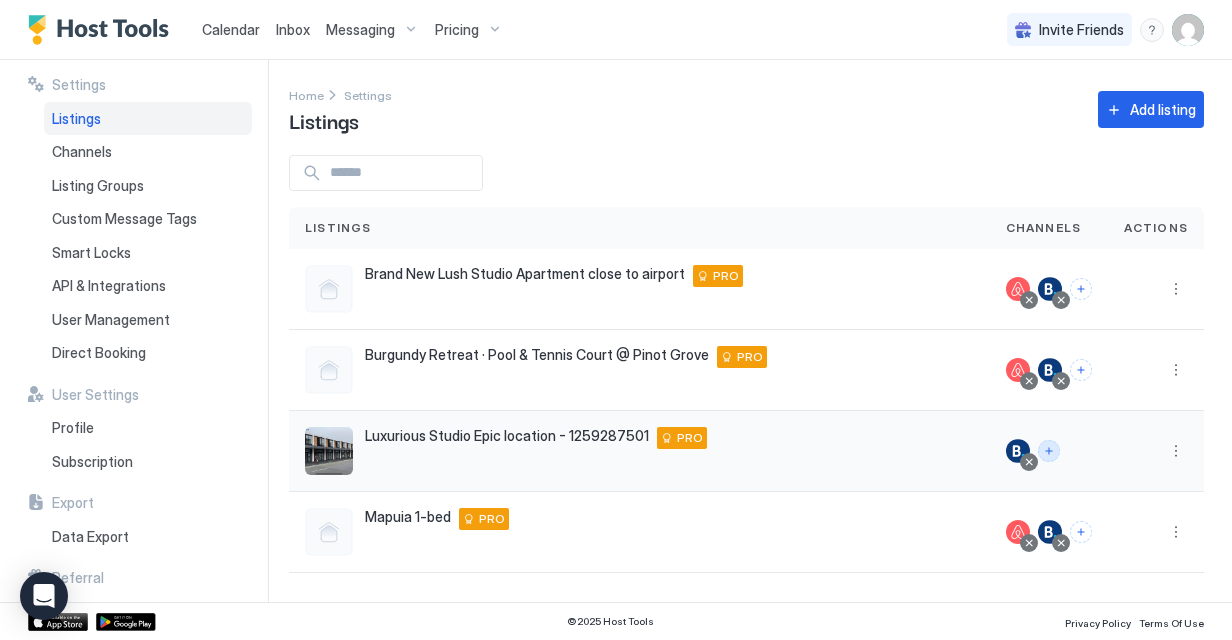 click at bounding box center [1049, 451] 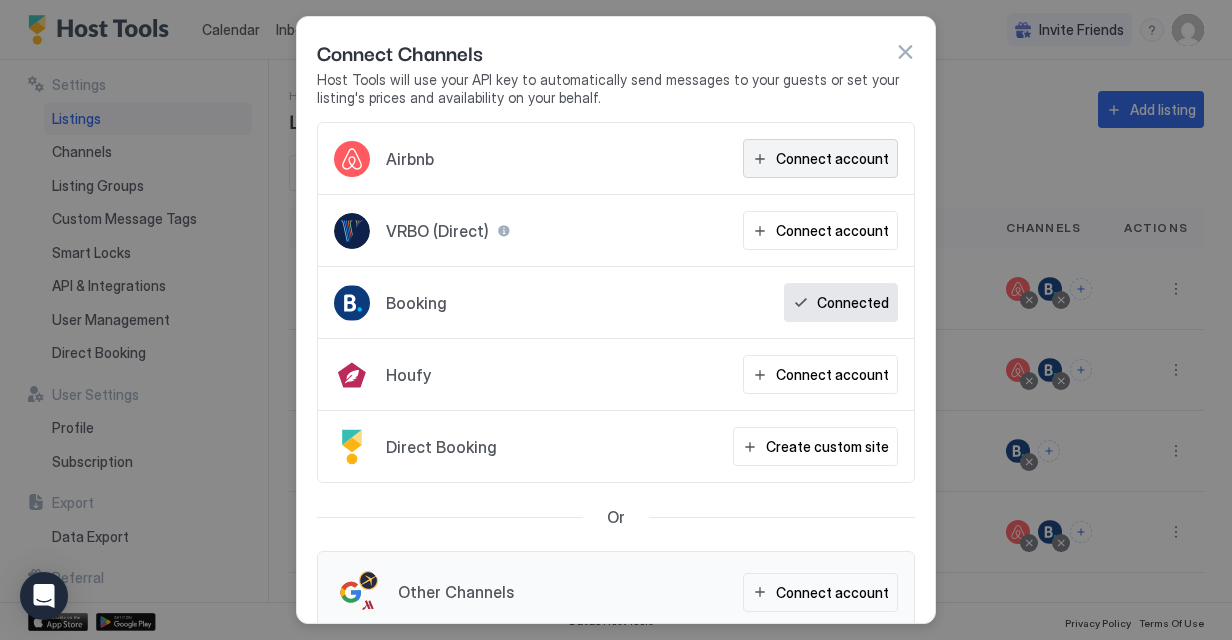 click on "Connect account" at bounding box center (832, 158) 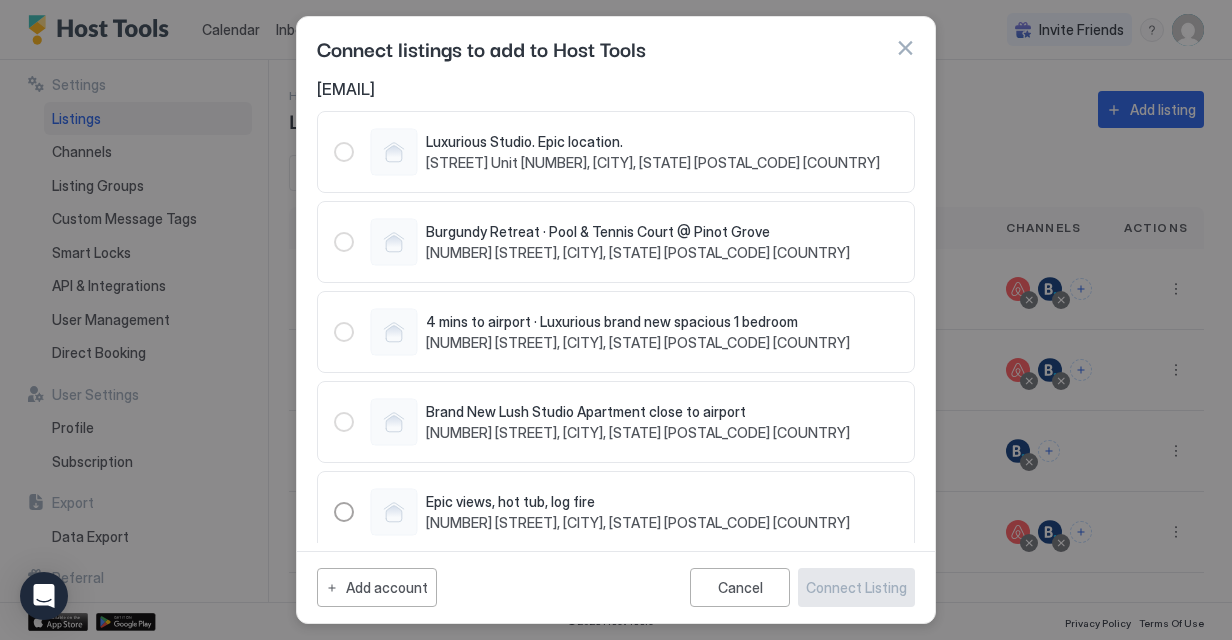 click on "[STREET] Unit [NUMBER], [CITY], [STATE] [POSTAL_CODE] [COUNTRY]" at bounding box center [653, 163] 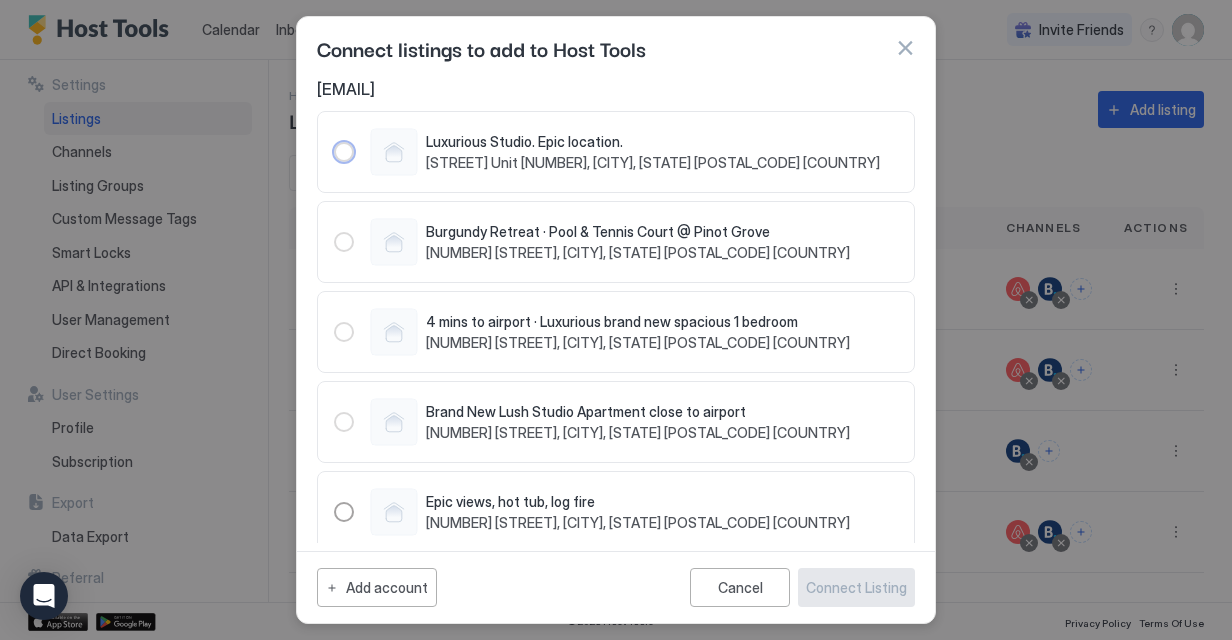 click at bounding box center [344, 152] 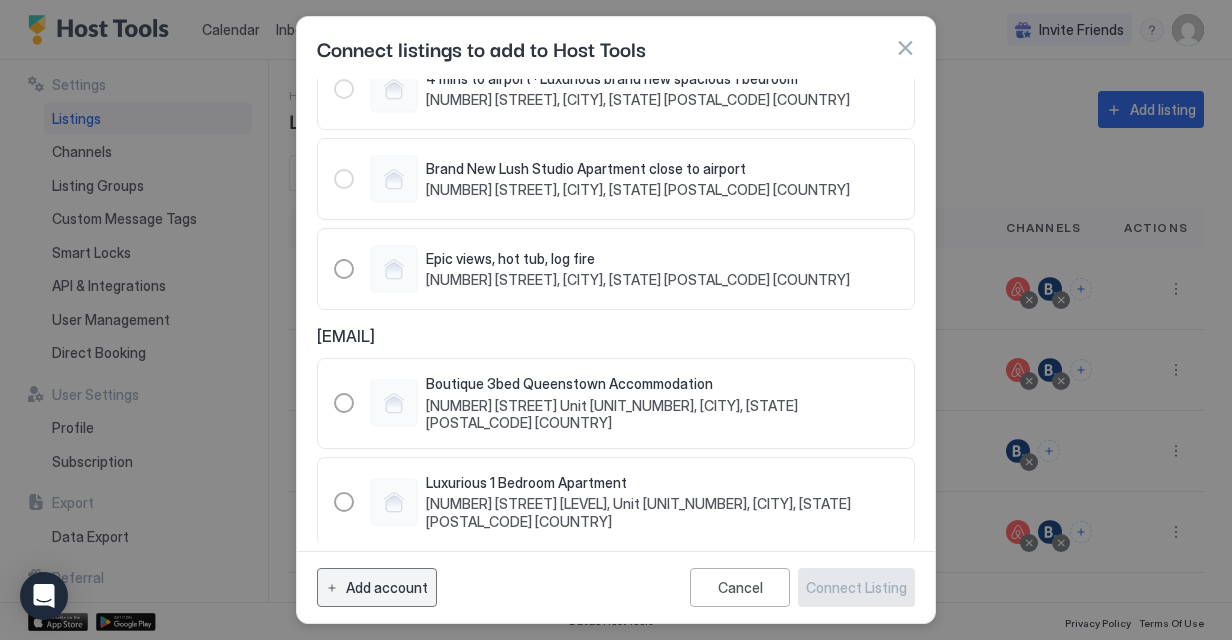 click on "Add account" at bounding box center [377, 587] 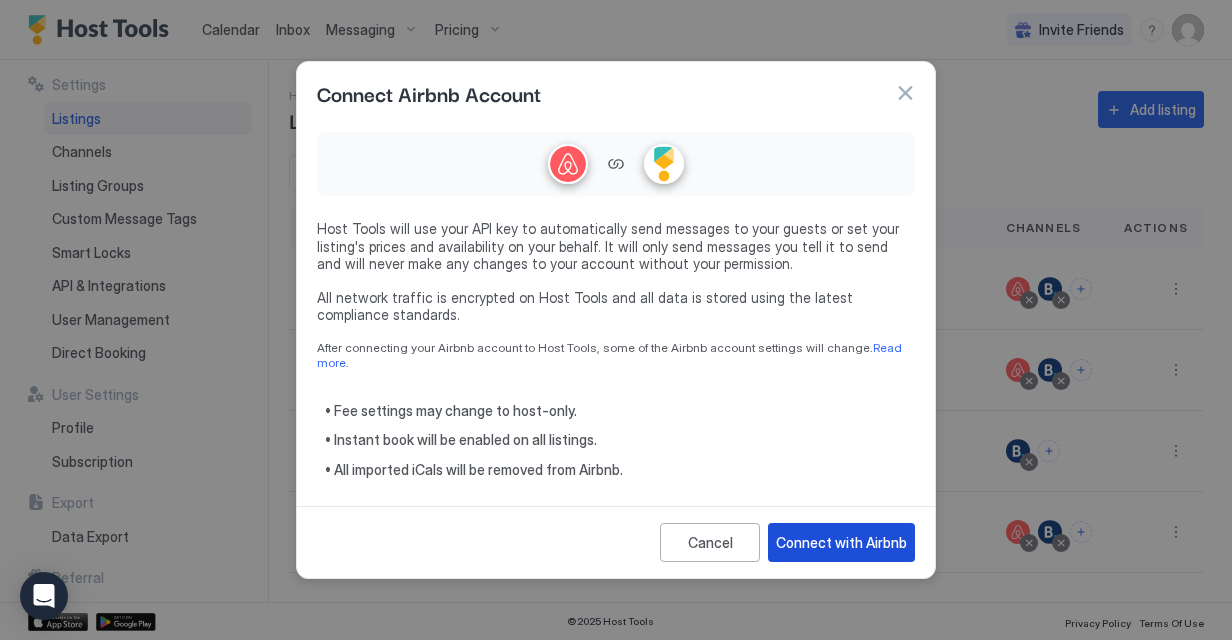 click on "Connect with Airbnb" at bounding box center [841, 542] 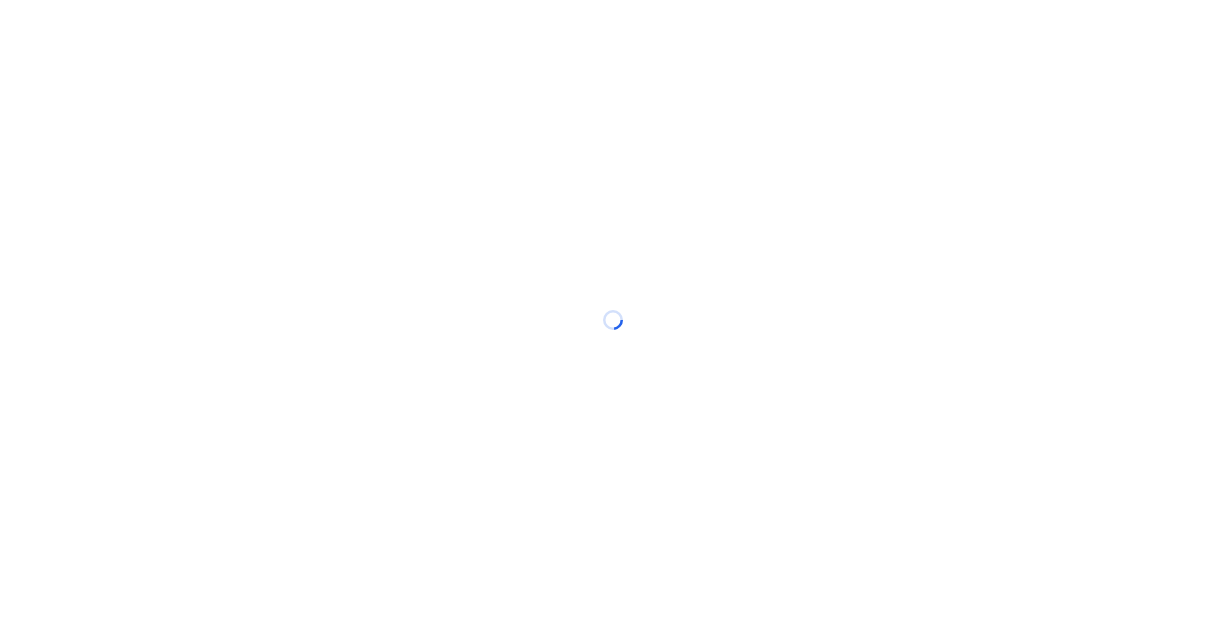scroll, scrollTop: 0, scrollLeft: 0, axis: both 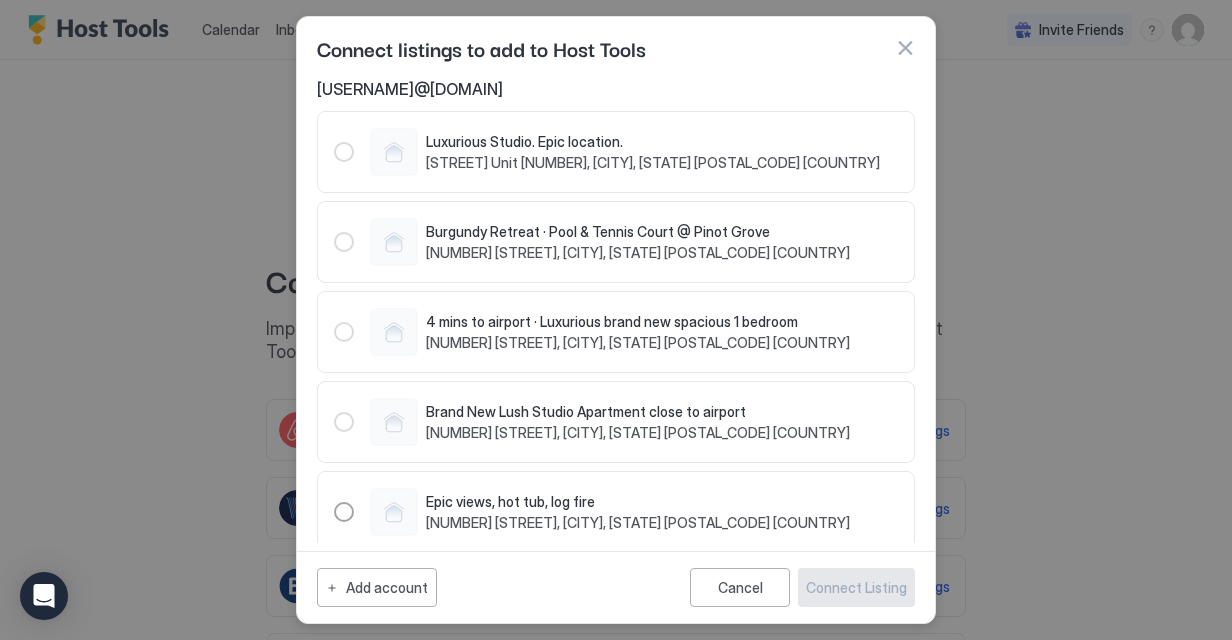 click at bounding box center [905, 48] 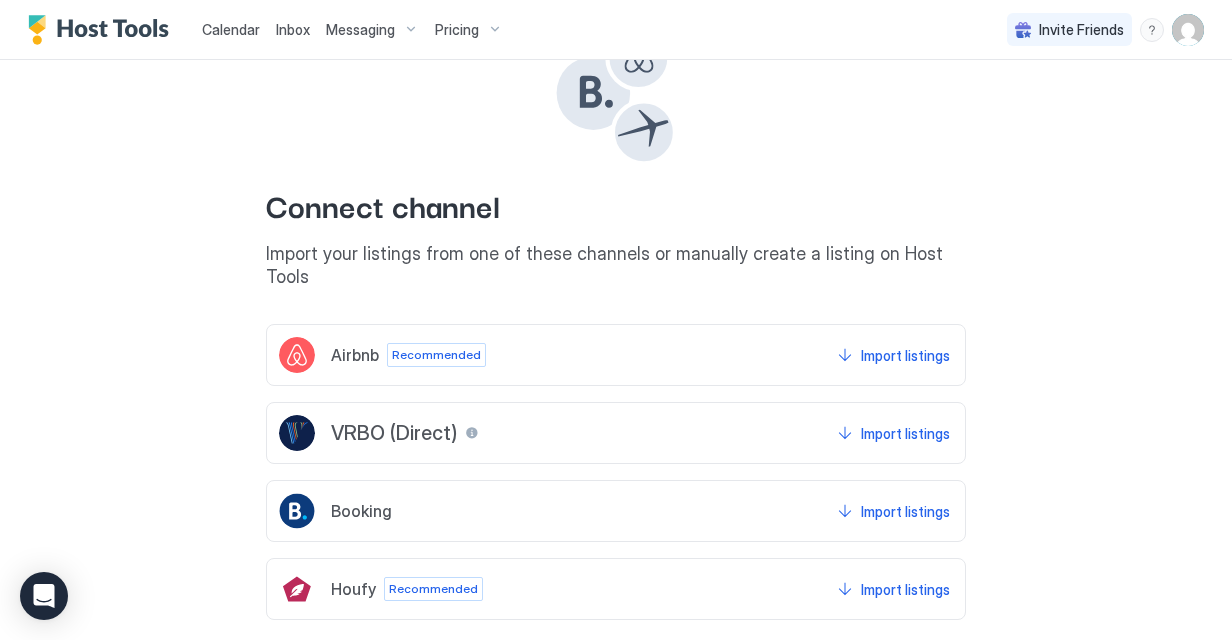scroll, scrollTop: 148, scrollLeft: 0, axis: vertical 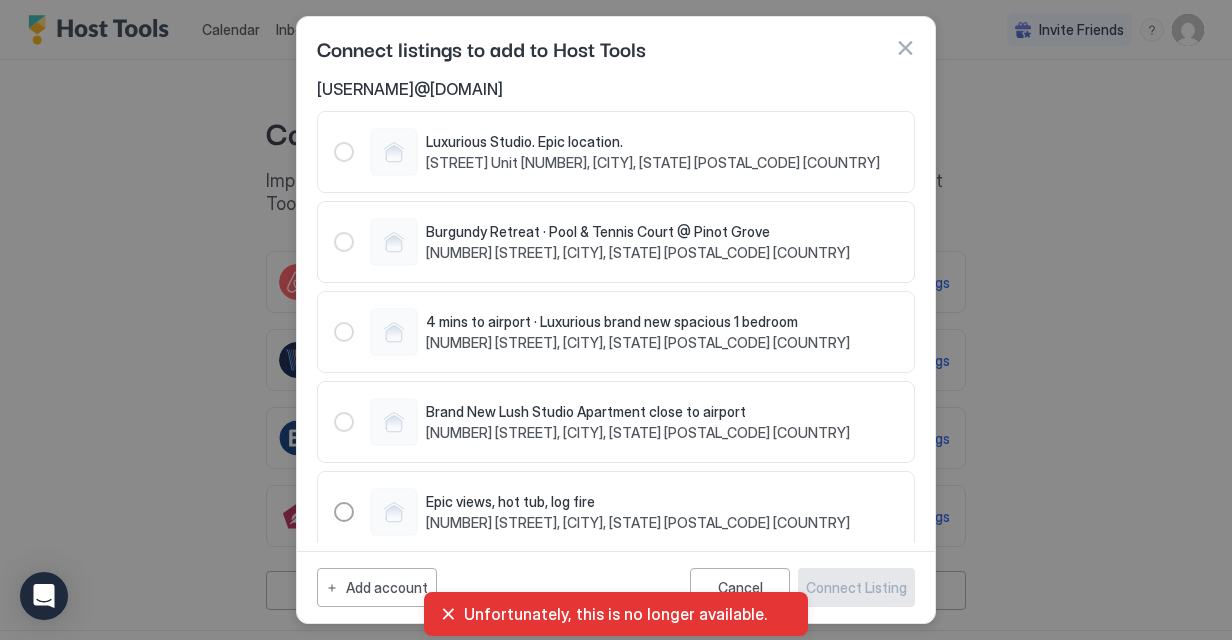 click at bounding box center (905, 48) 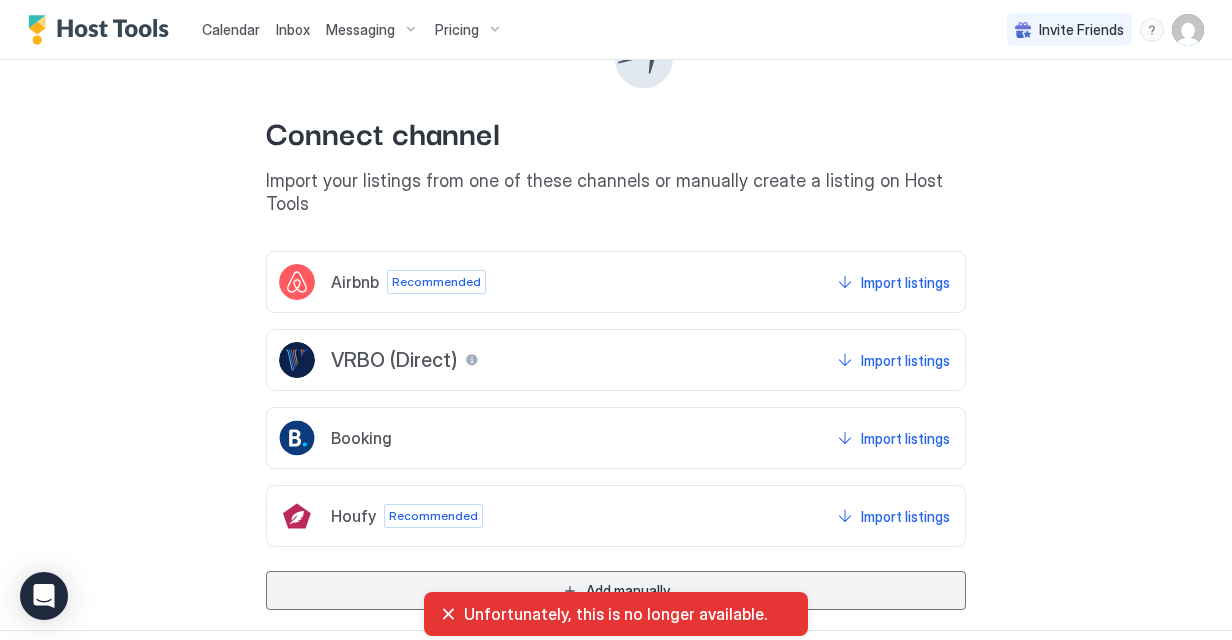 click on "Add manually" at bounding box center [616, 590] 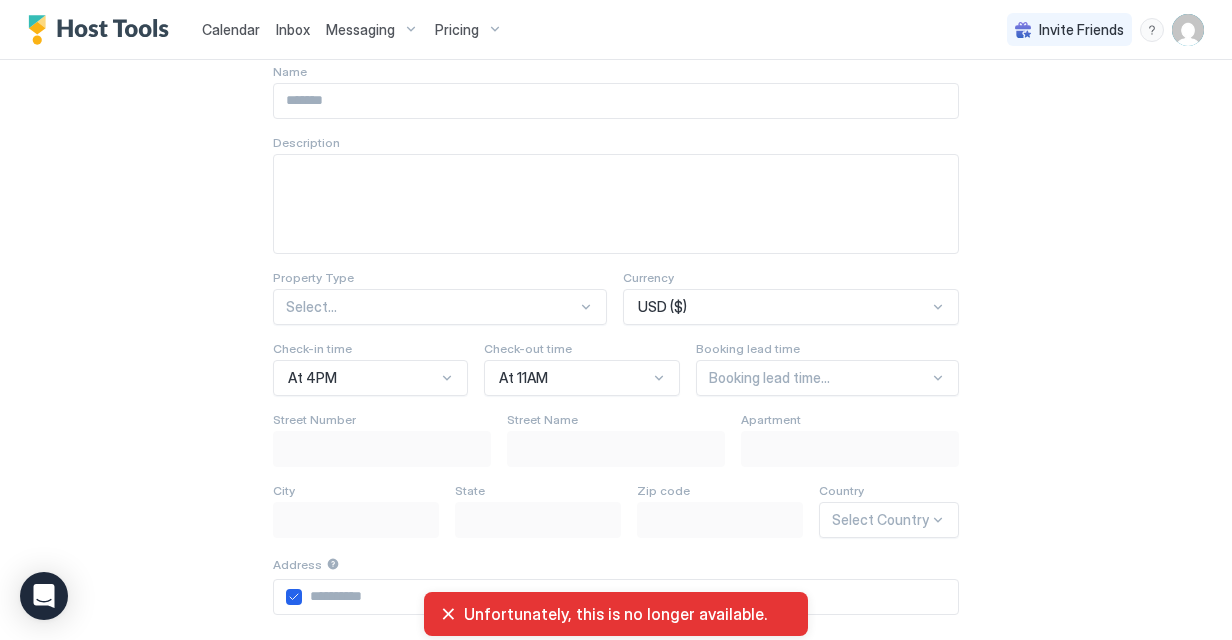 scroll, scrollTop: 100, scrollLeft: 0, axis: vertical 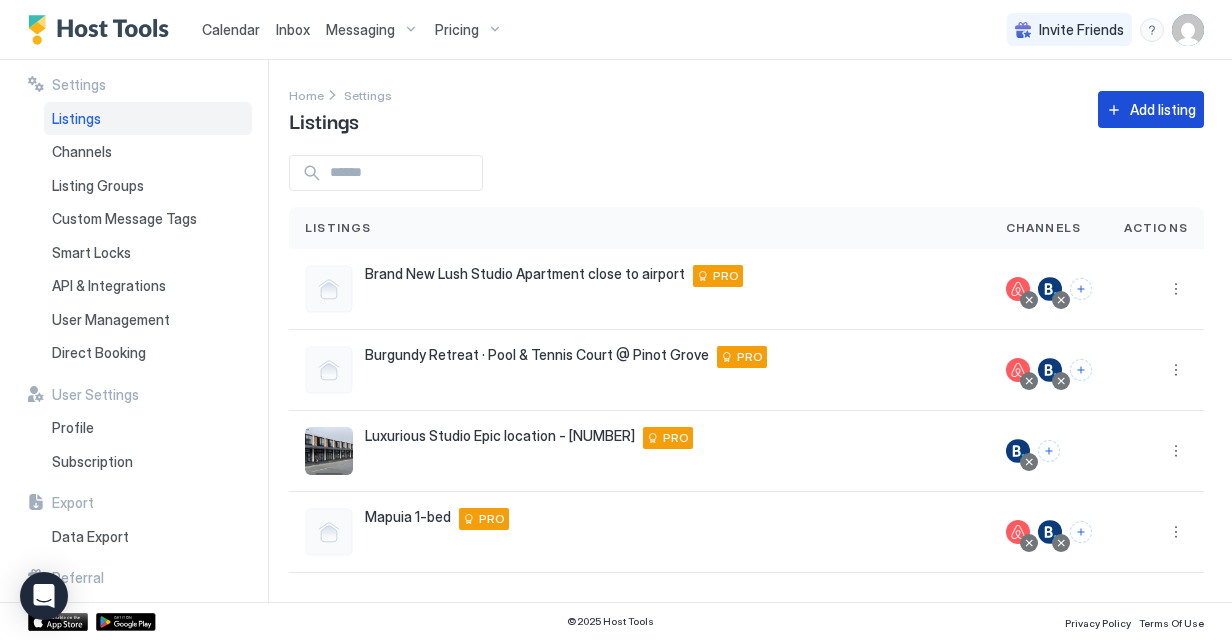 click on "Add listing" at bounding box center (1163, 109) 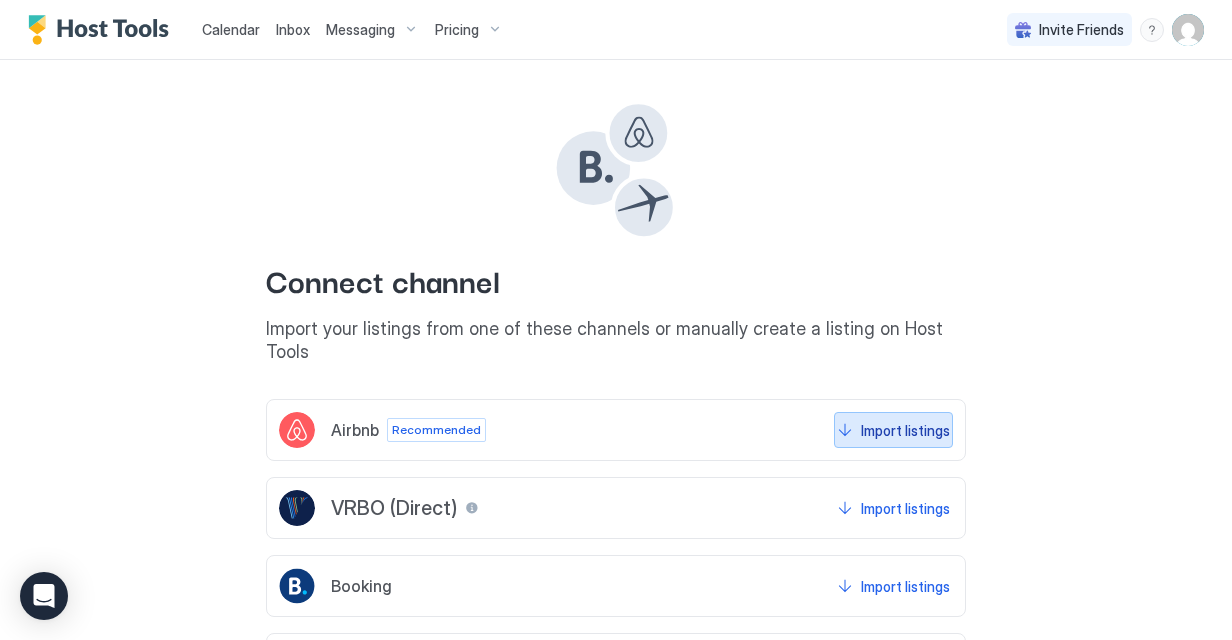 click on "Import listings" at bounding box center (893, 430) 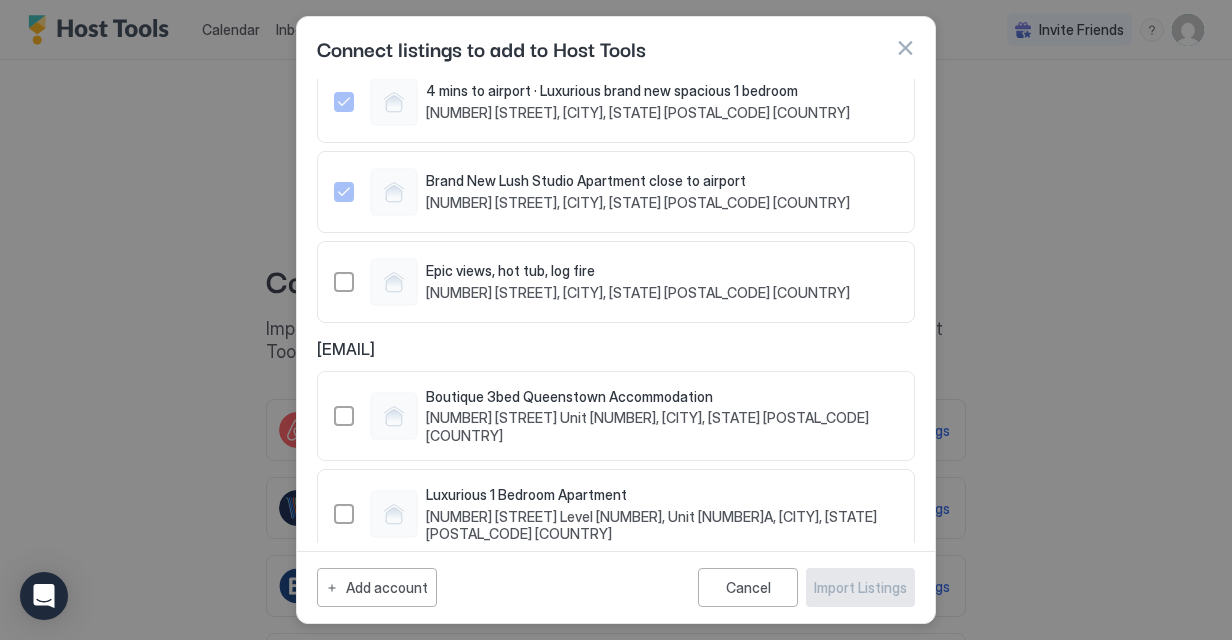 scroll, scrollTop: 243, scrollLeft: 0, axis: vertical 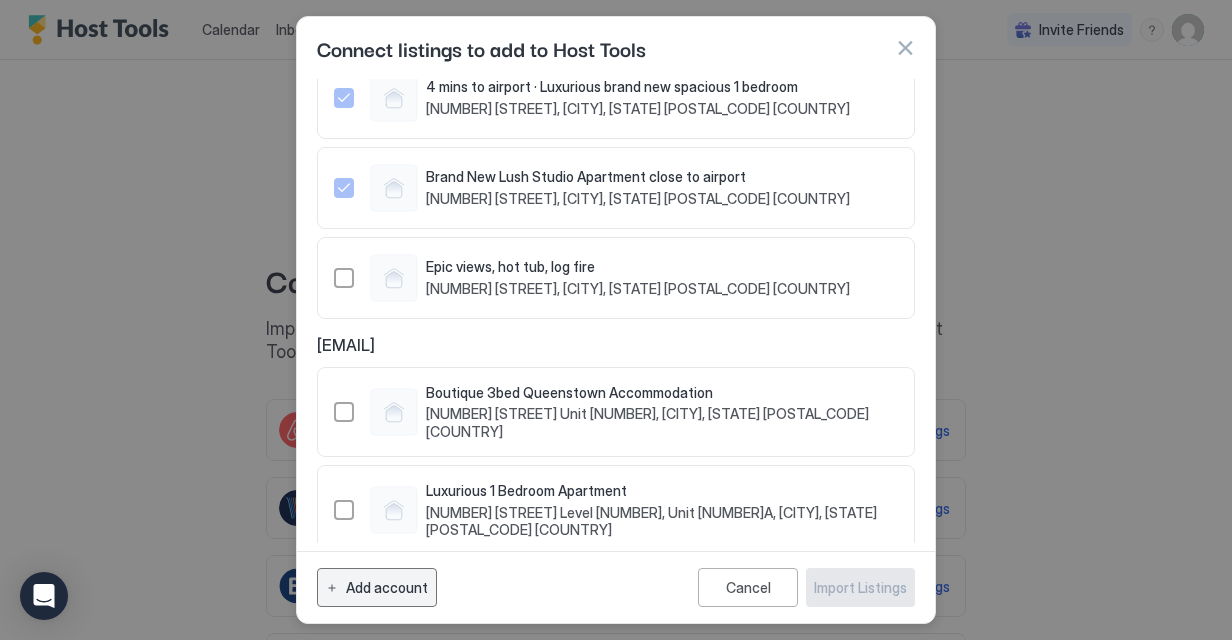 click on "Add account" at bounding box center [387, 587] 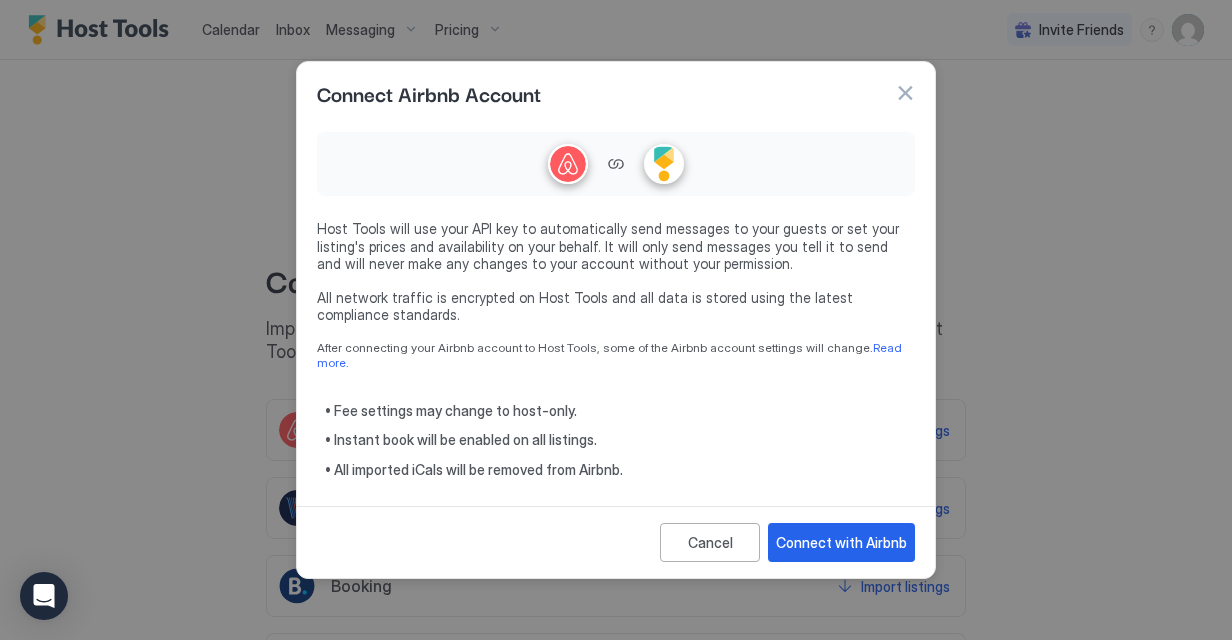 click on "Connect with Airbnb" at bounding box center [841, 542] 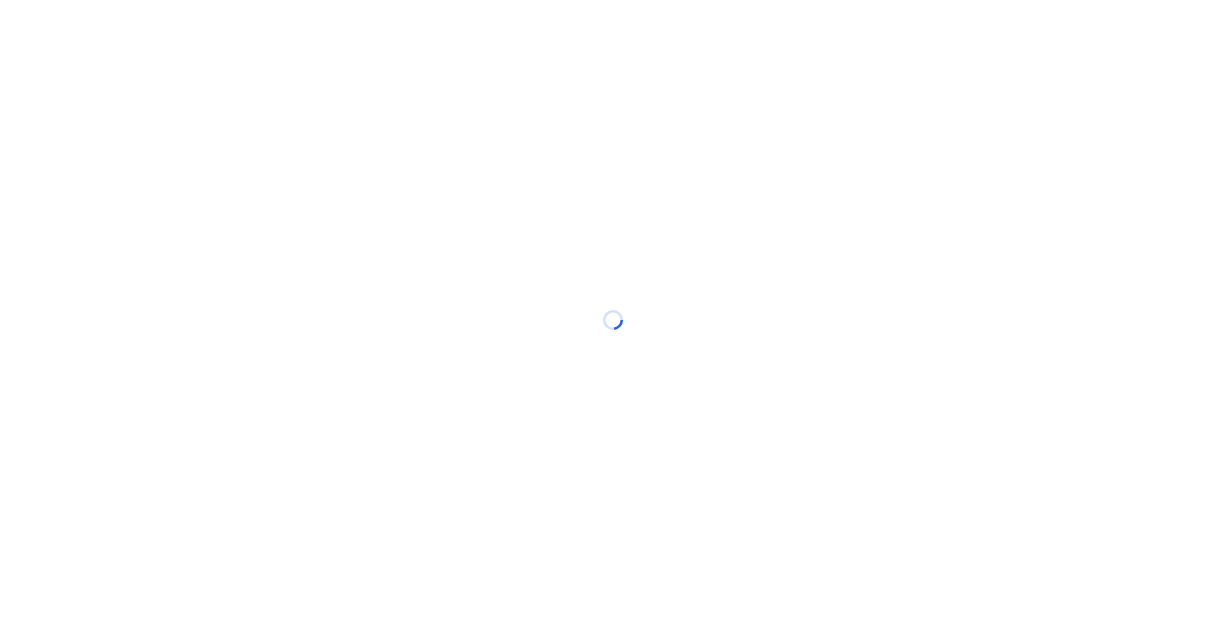 scroll, scrollTop: 0, scrollLeft: 0, axis: both 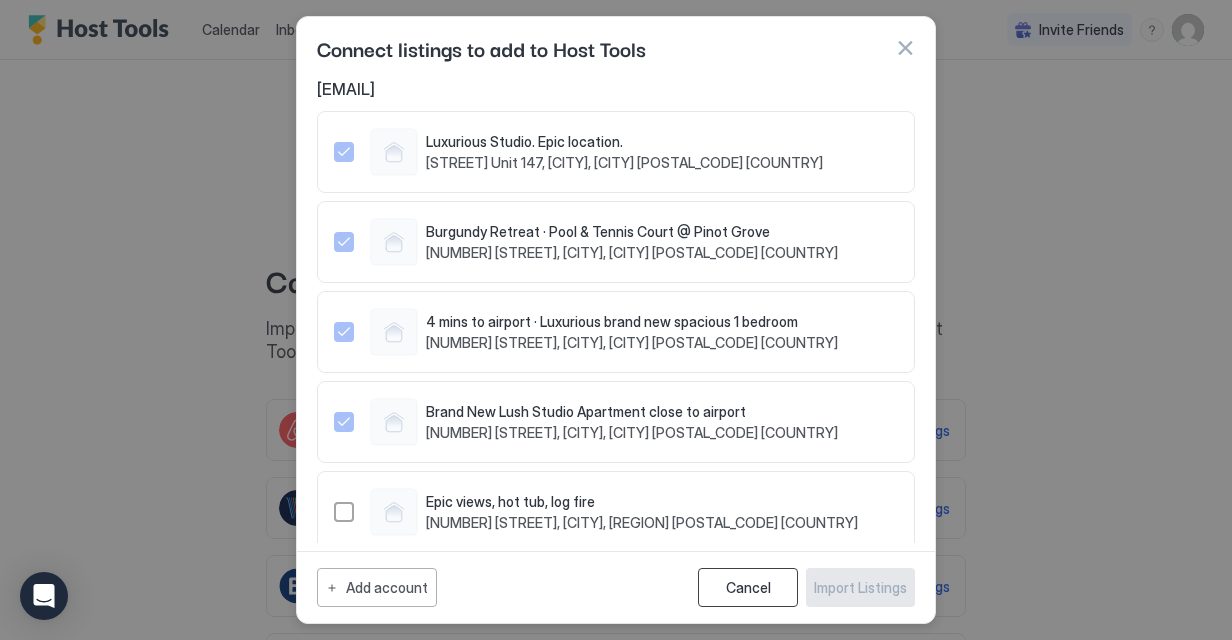 click on "Cancel" at bounding box center (748, 587) 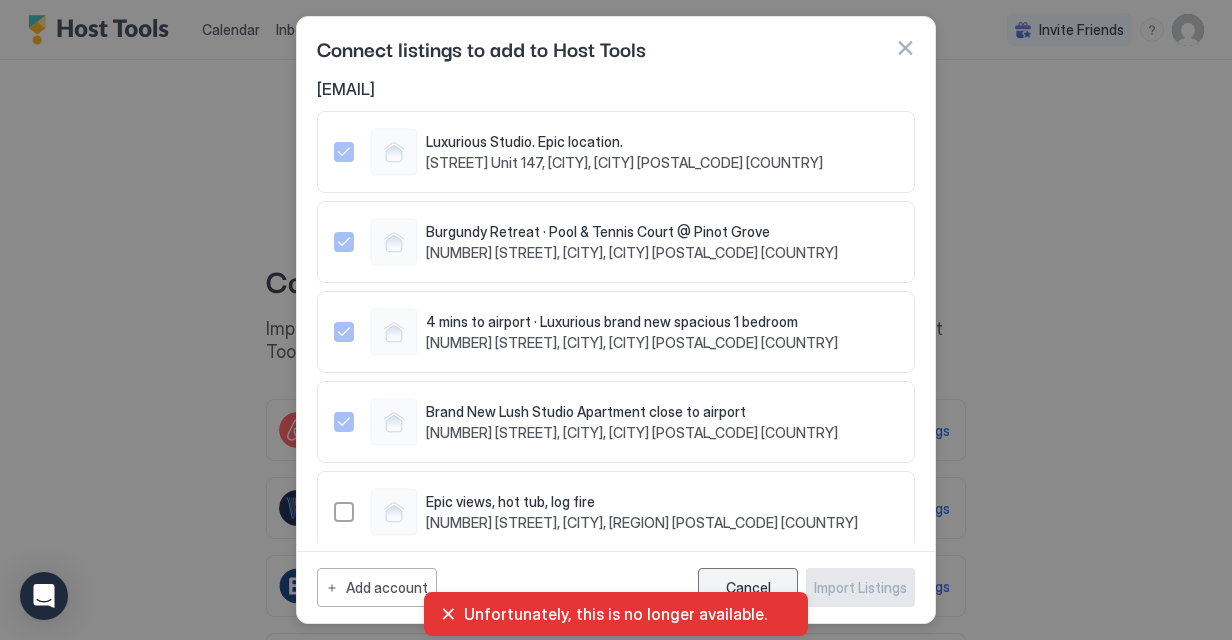 click on "Cancel" at bounding box center (748, 587) 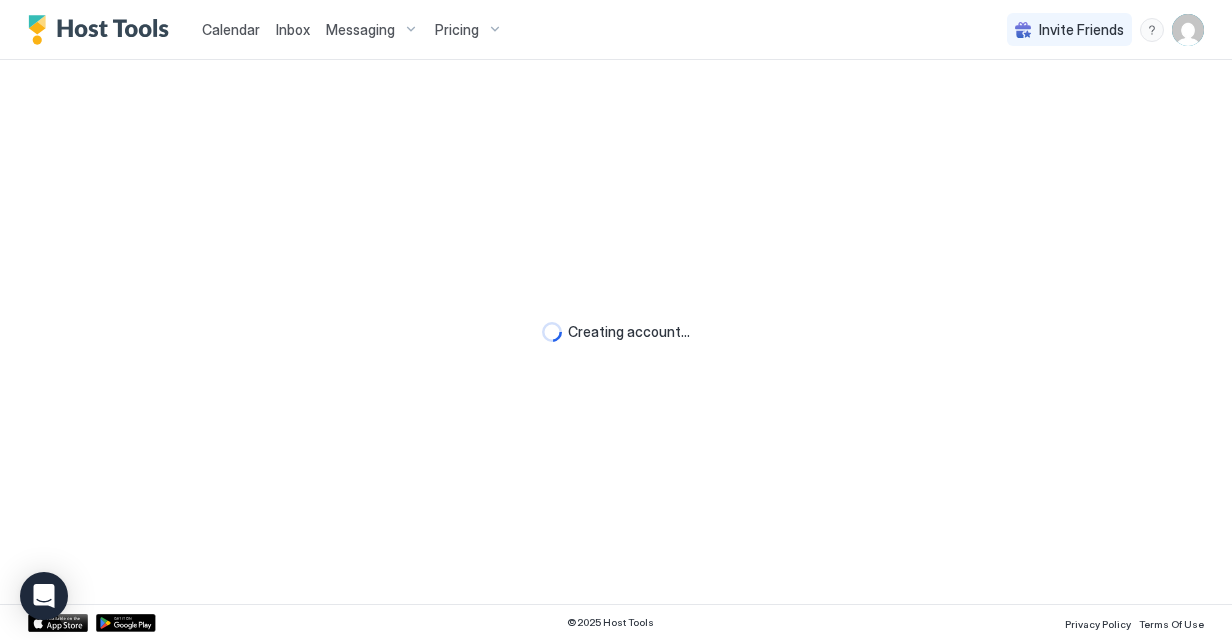 click on "Calendar" at bounding box center (231, 29) 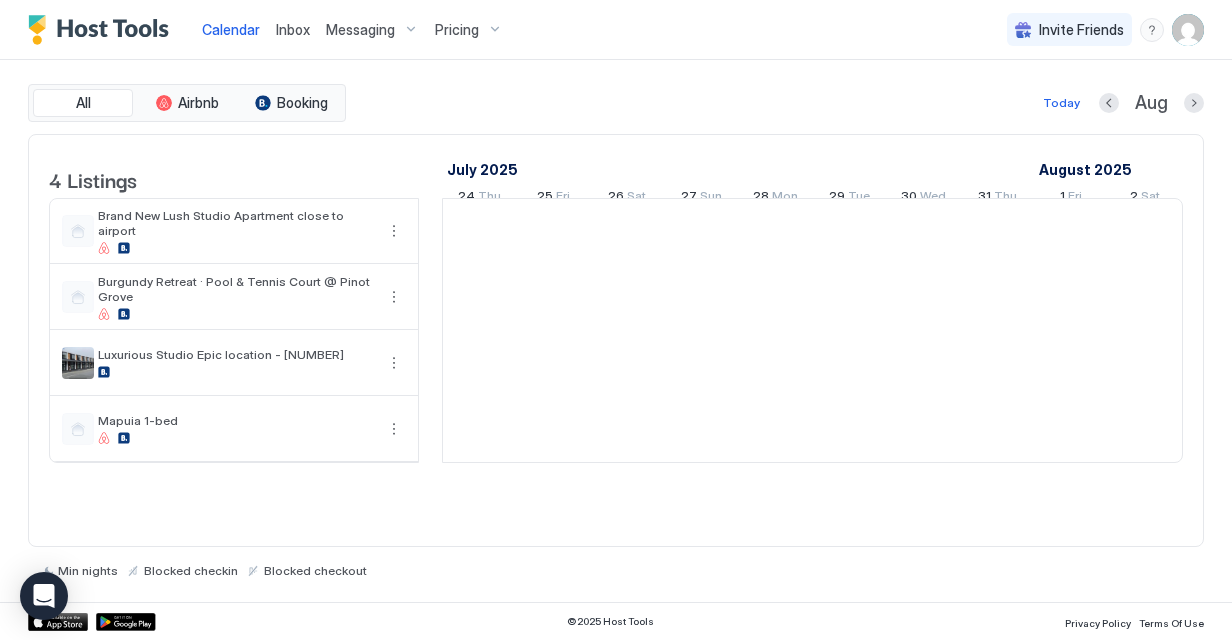 scroll, scrollTop: 0, scrollLeft: 1111, axis: horizontal 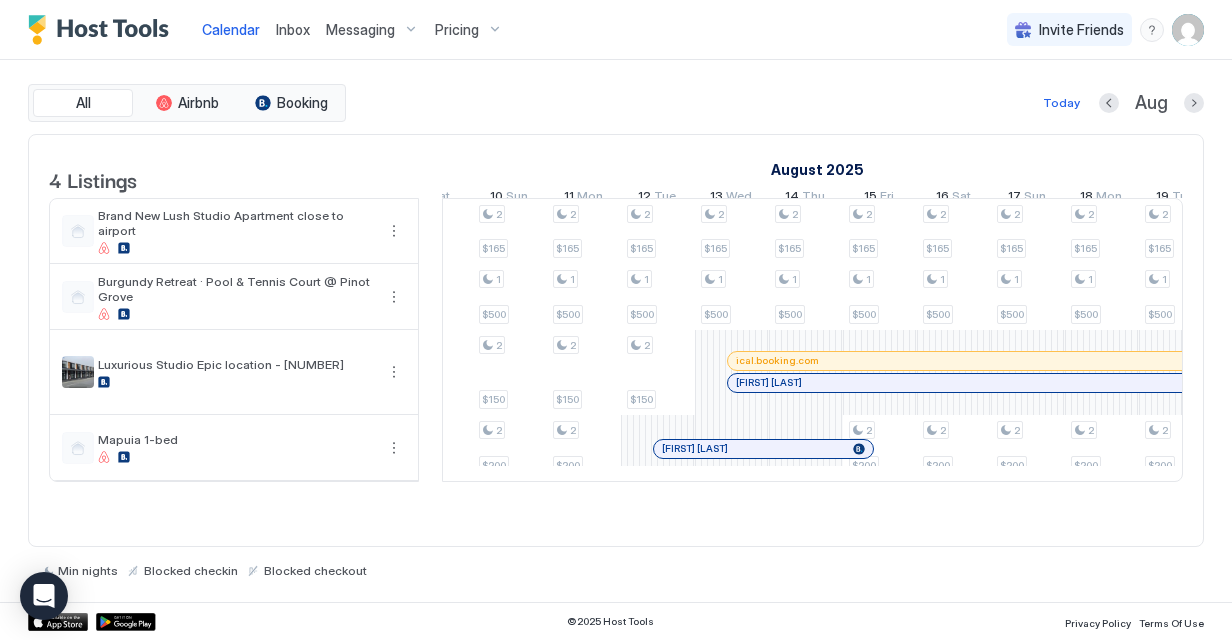 click at bounding box center [692, 449] 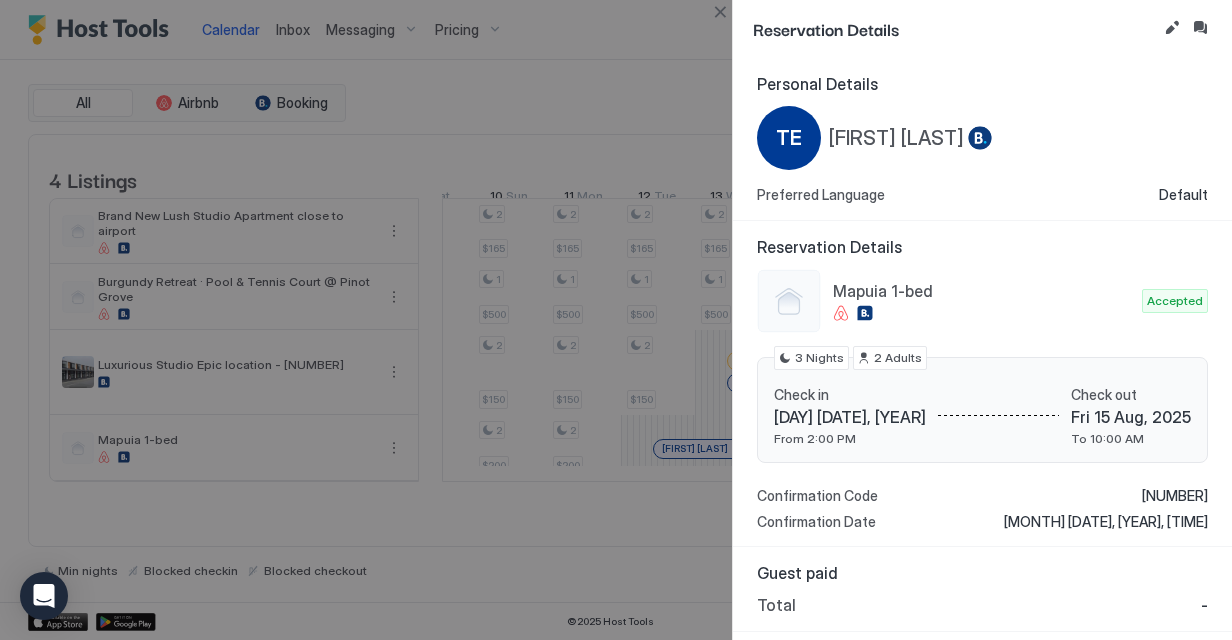 scroll, scrollTop: 0, scrollLeft: 1229, axis: horizontal 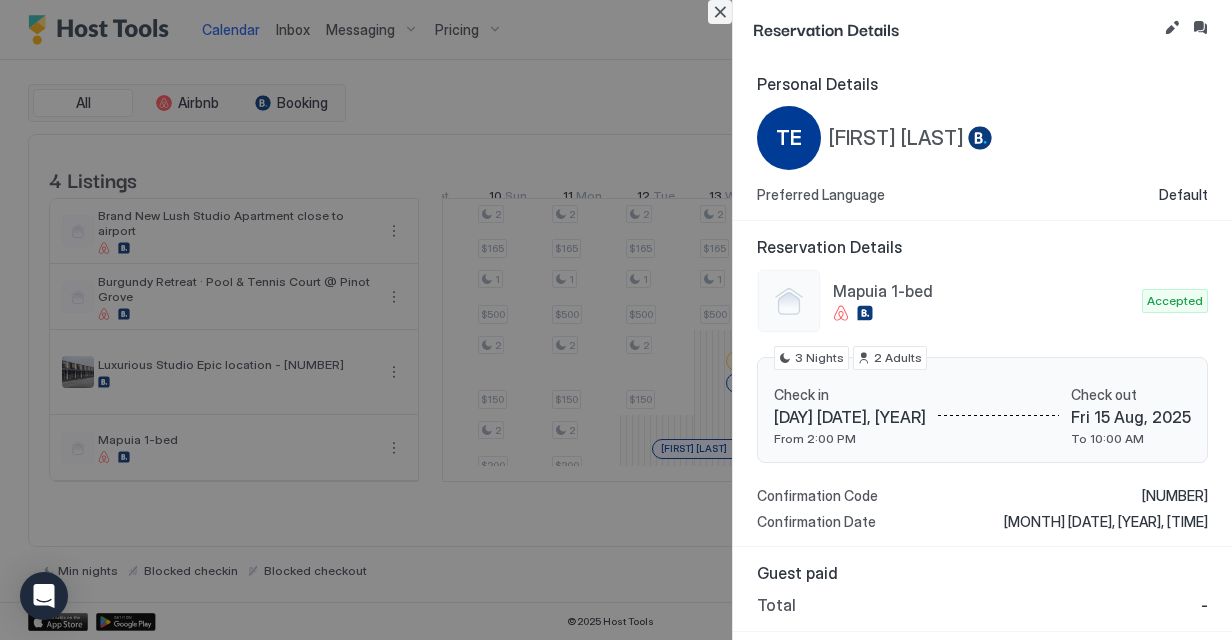 click at bounding box center [720, 12] 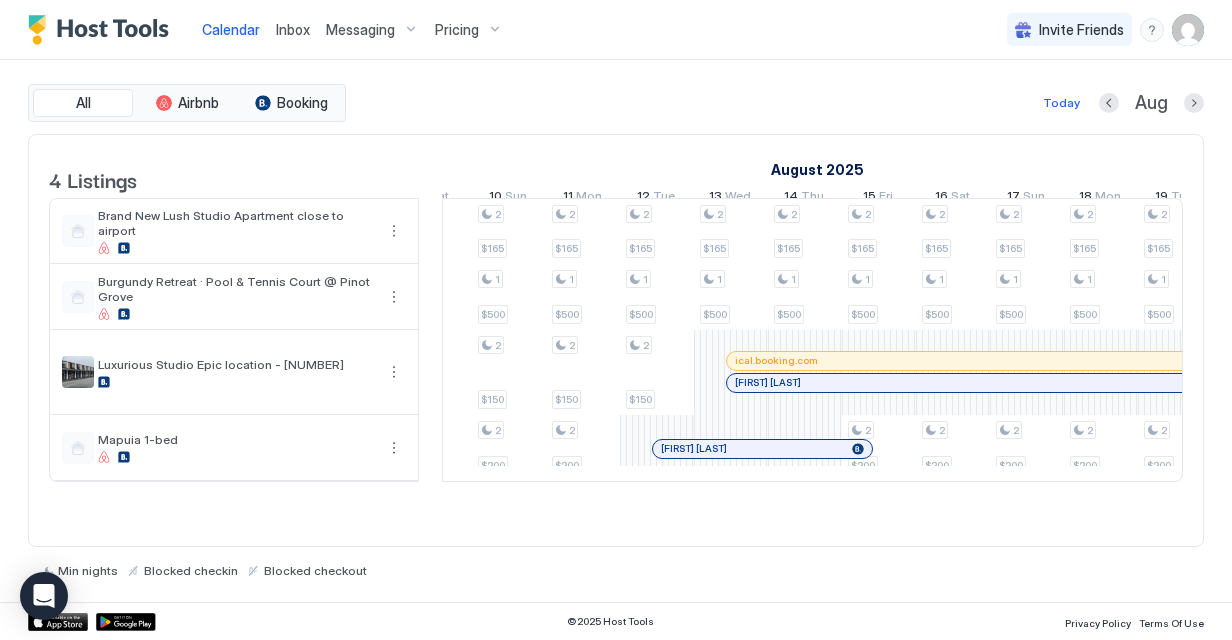 scroll, scrollTop: 0, scrollLeft: 1261, axis: horizontal 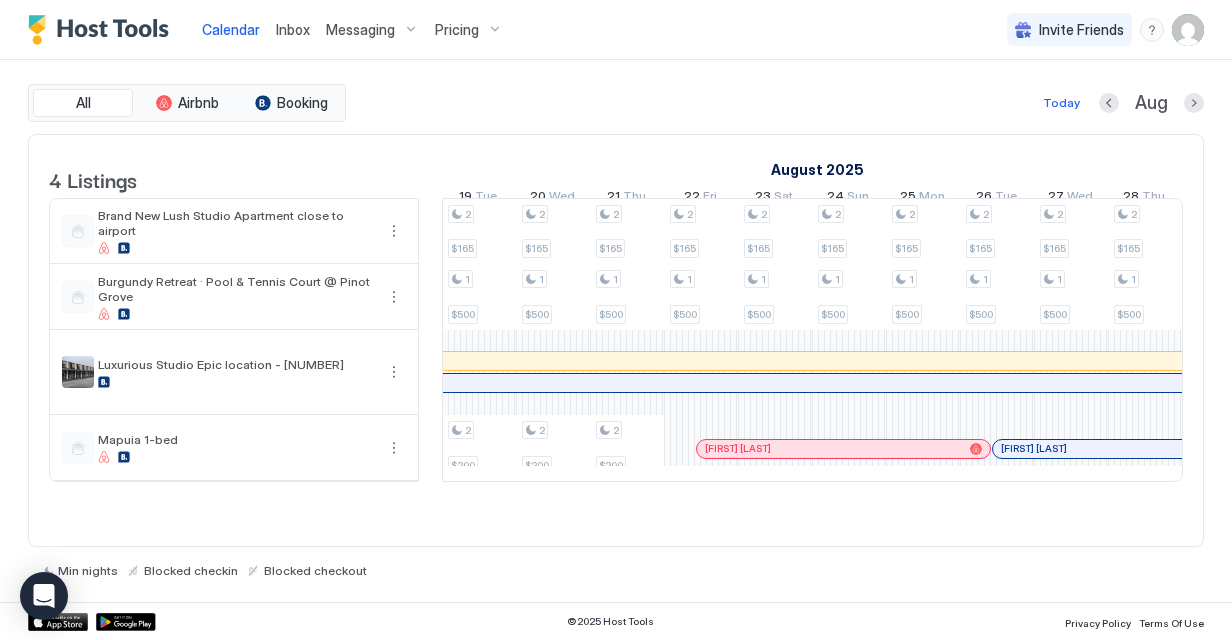 click on "[FIRST] [LAST]" at bounding box center [843, 449] 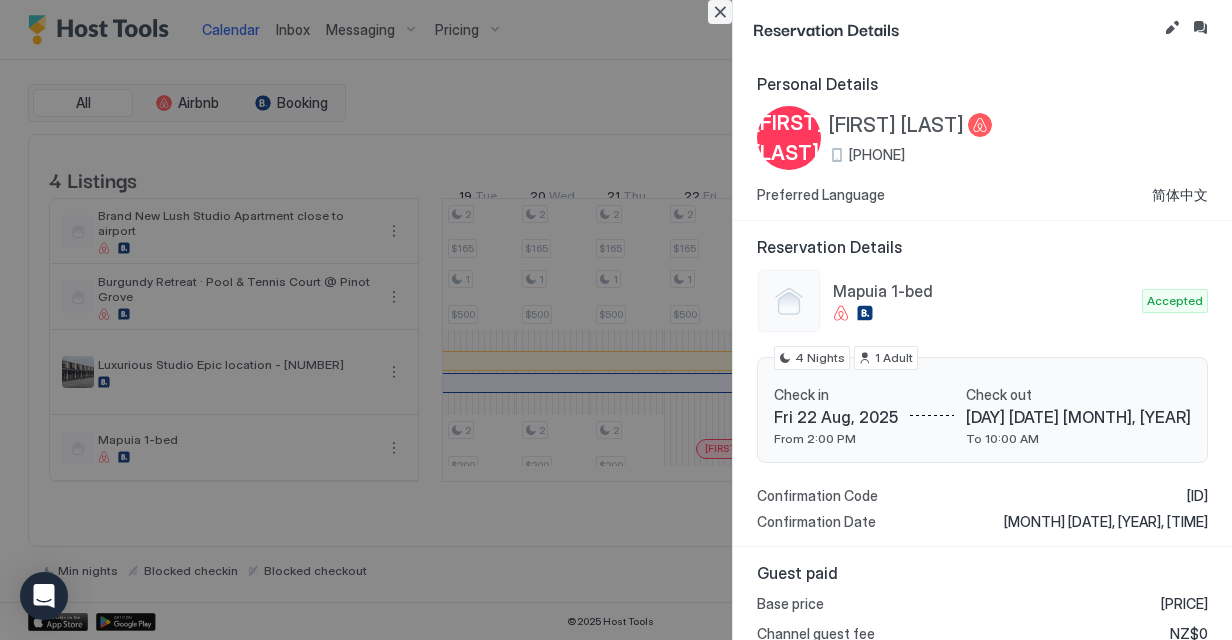 click at bounding box center [720, 12] 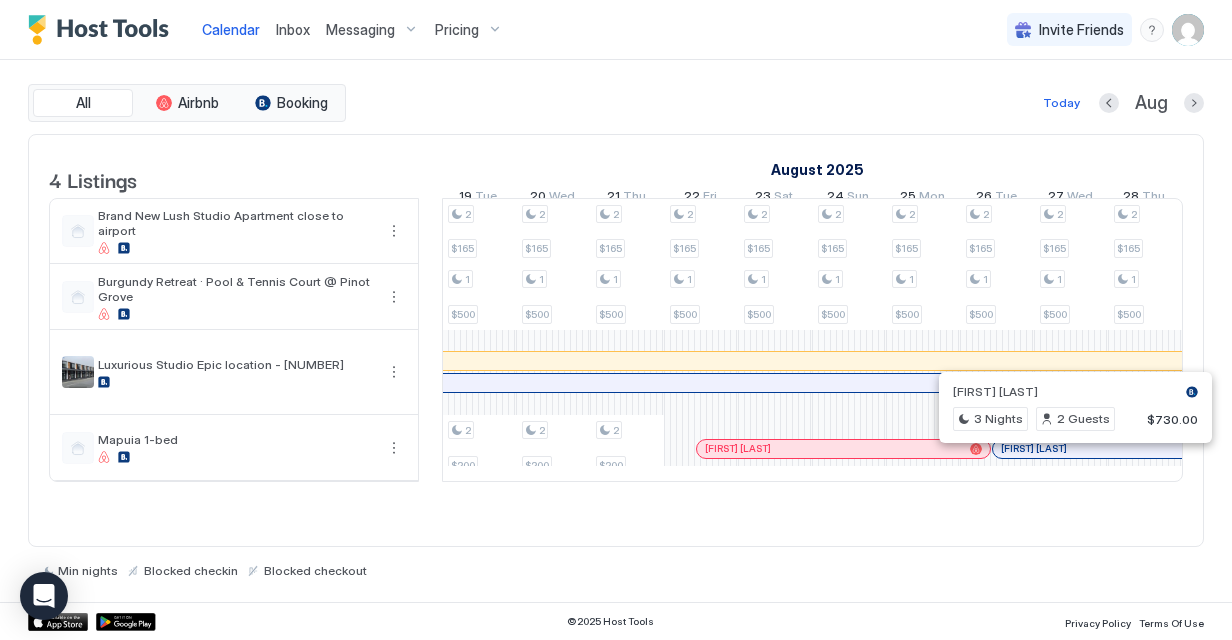 click at bounding box center (1068, 449) 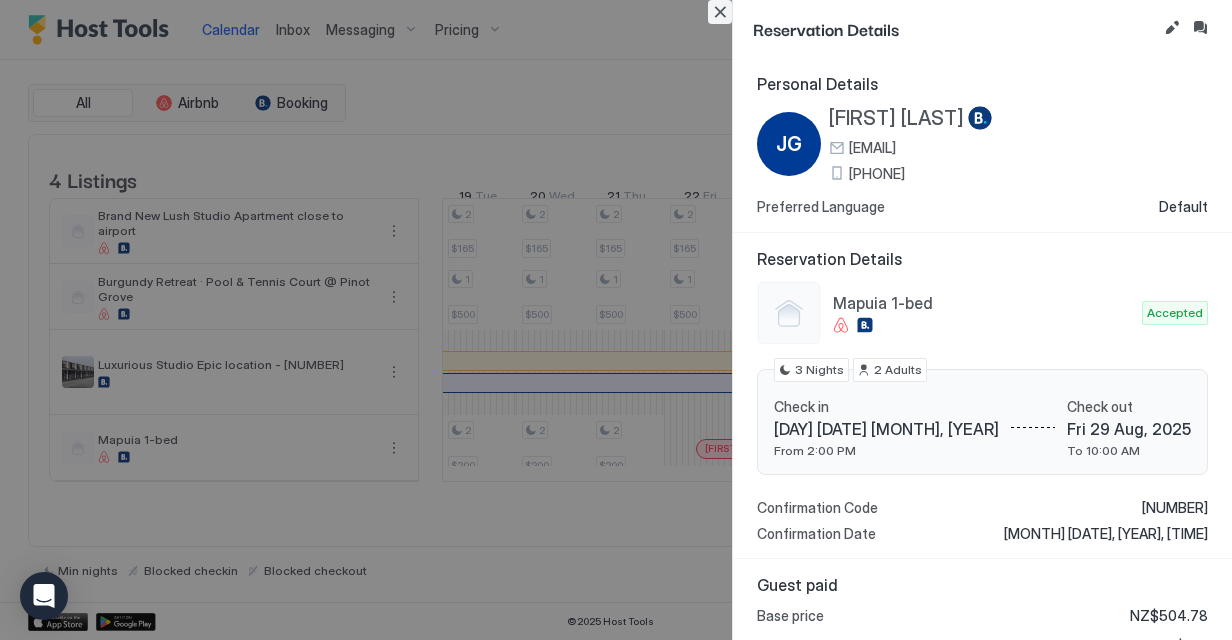 click at bounding box center [720, 12] 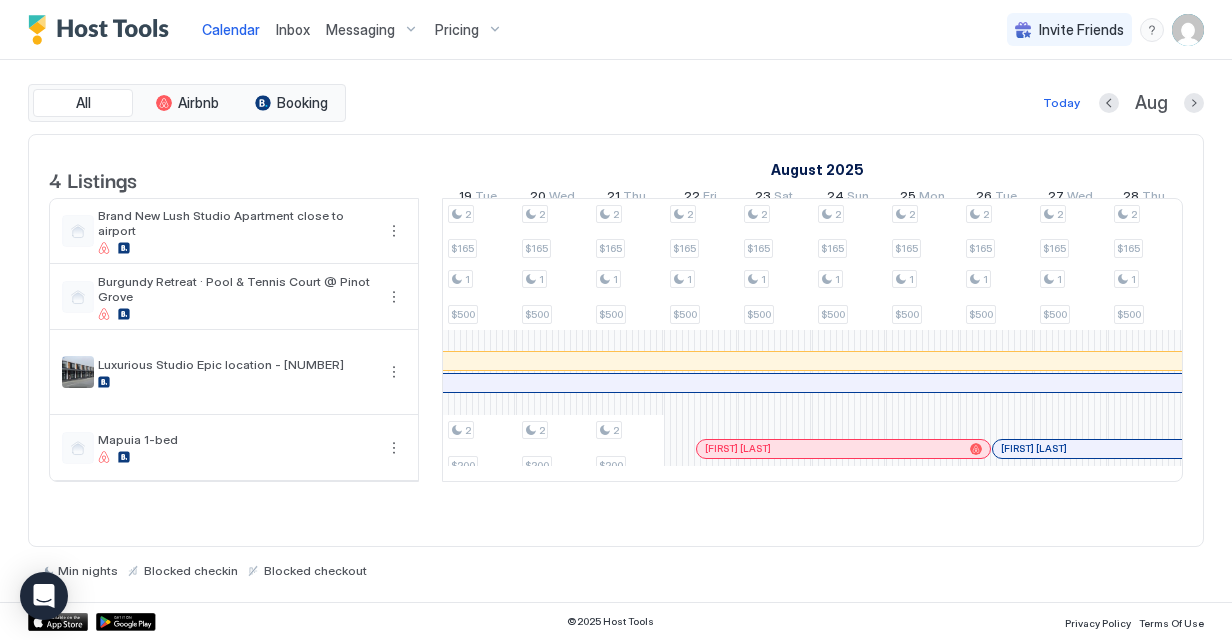 scroll, scrollTop: 0, scrollLeft: 1957, axis: horizontal 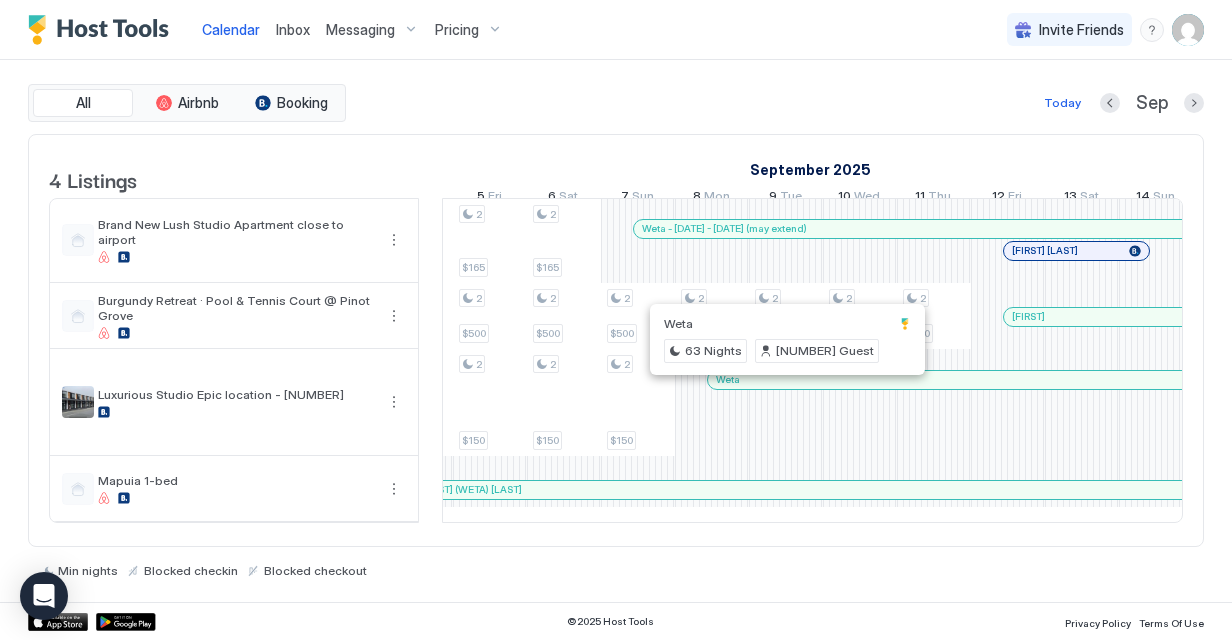 click at bounding box center [758, 380] 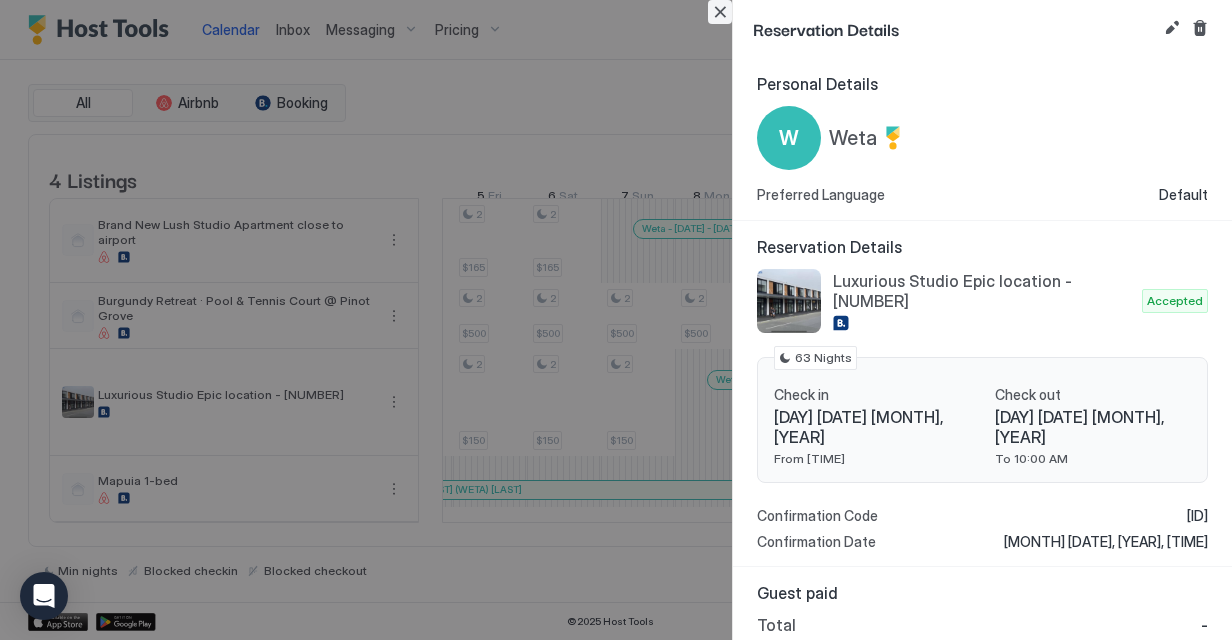 click at bounding box center [720, 12] 